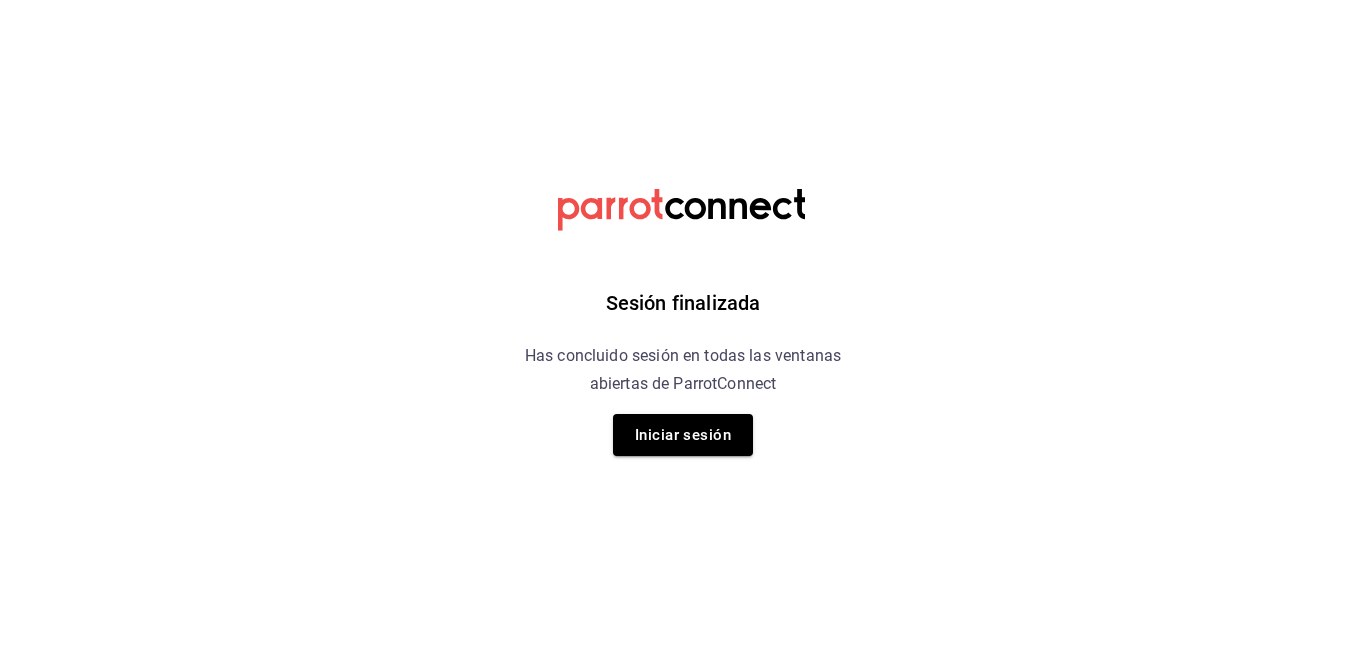 scroll, scrollTop: 0, scrollLeft: 0, axis: both 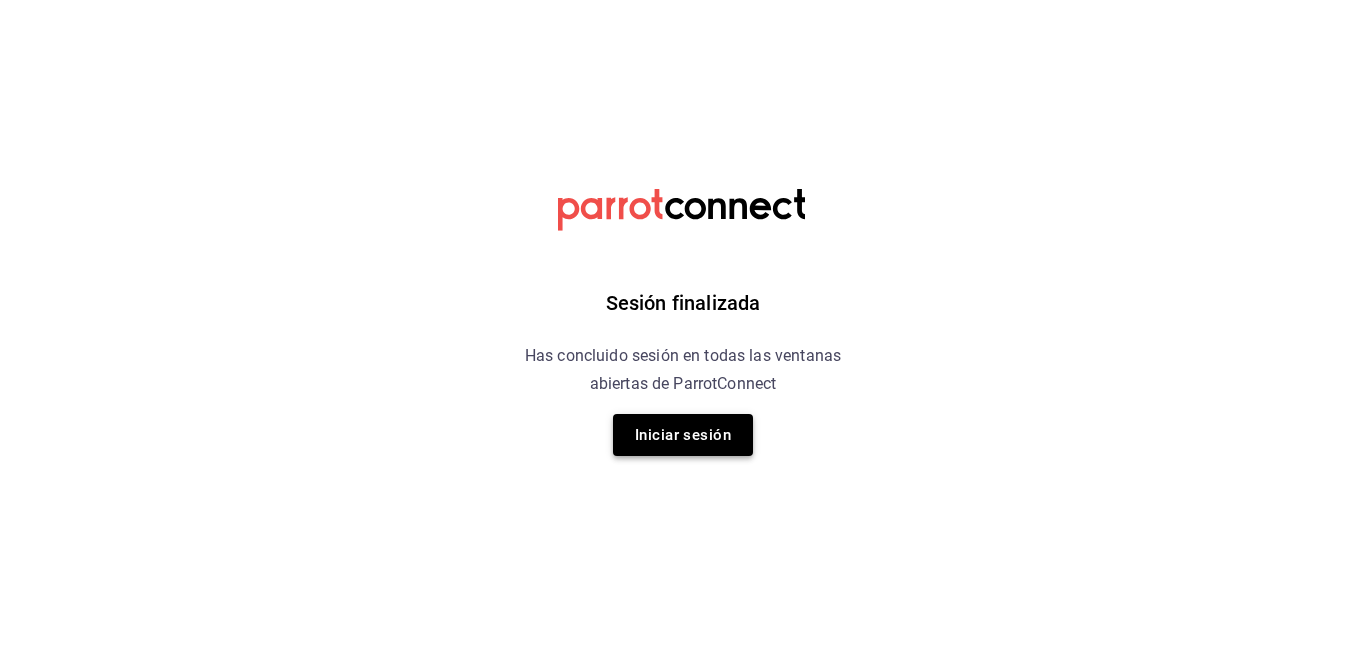 click on "Iniciar sesión" at bounding box center [683, 435] 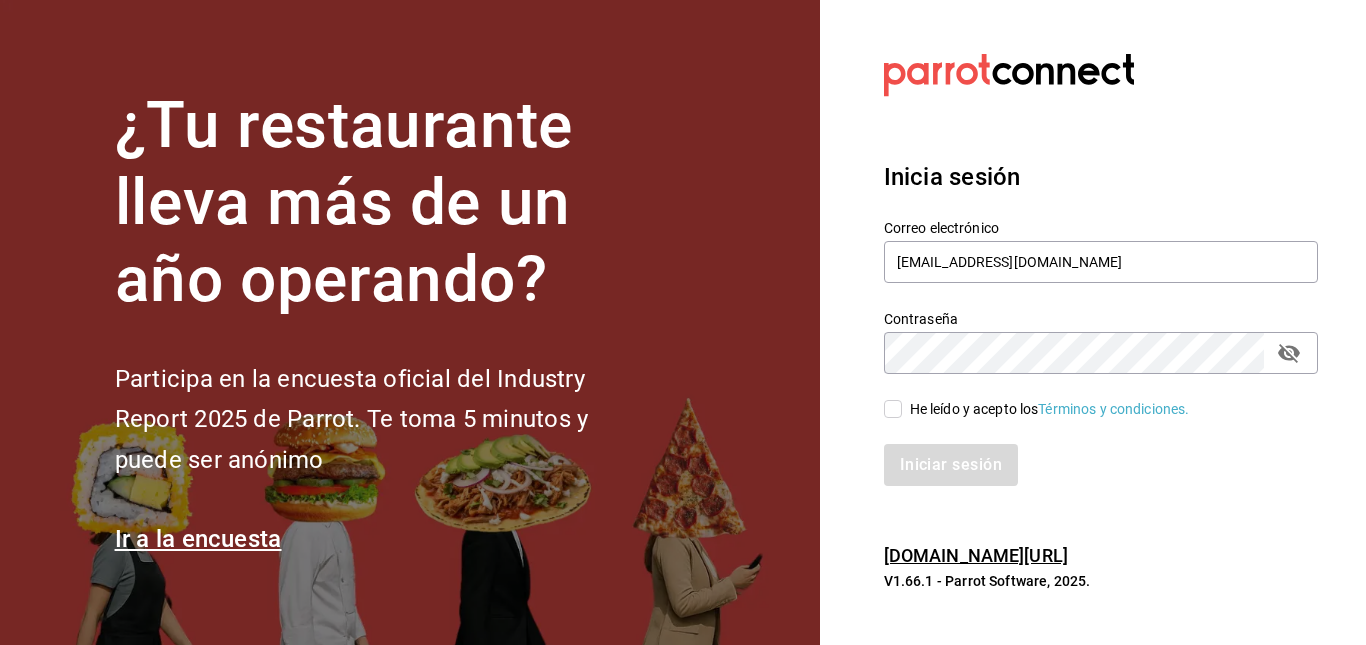 click on "He leído y acepto los  Términos y condiciones." at bounding box center [1089, 397] 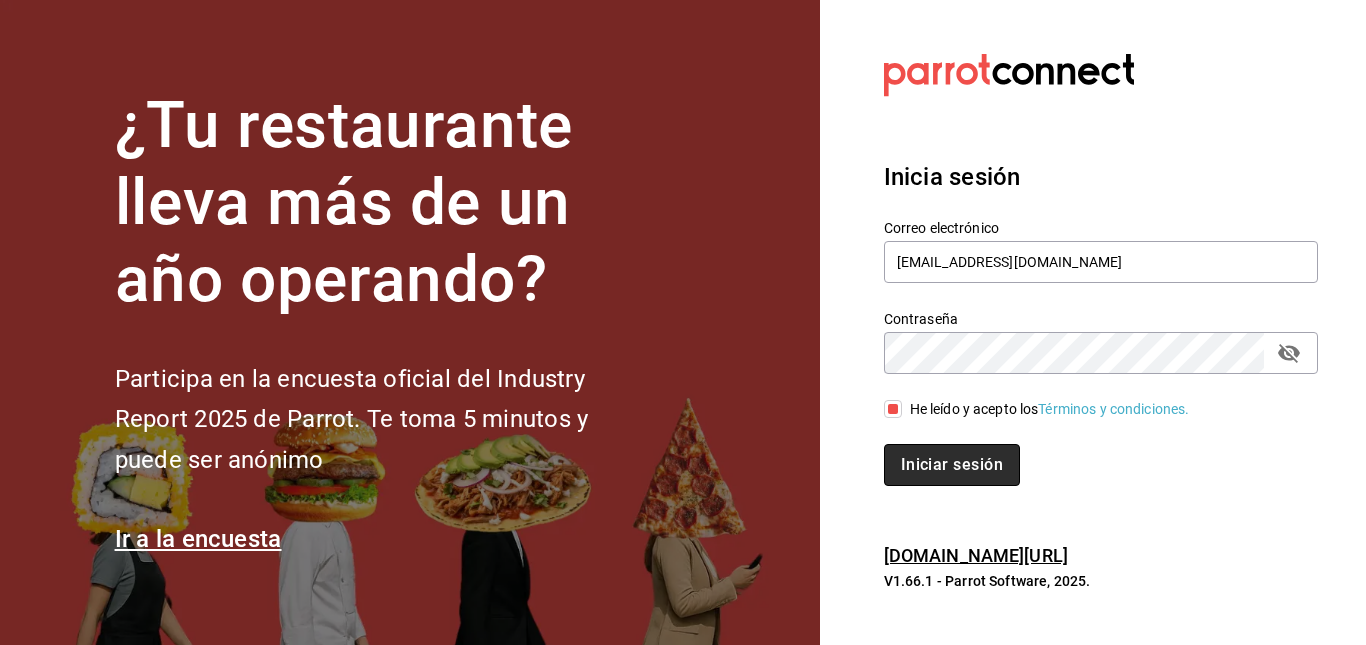 click on "Iniciar sesión" at bounding box center [952, 465] 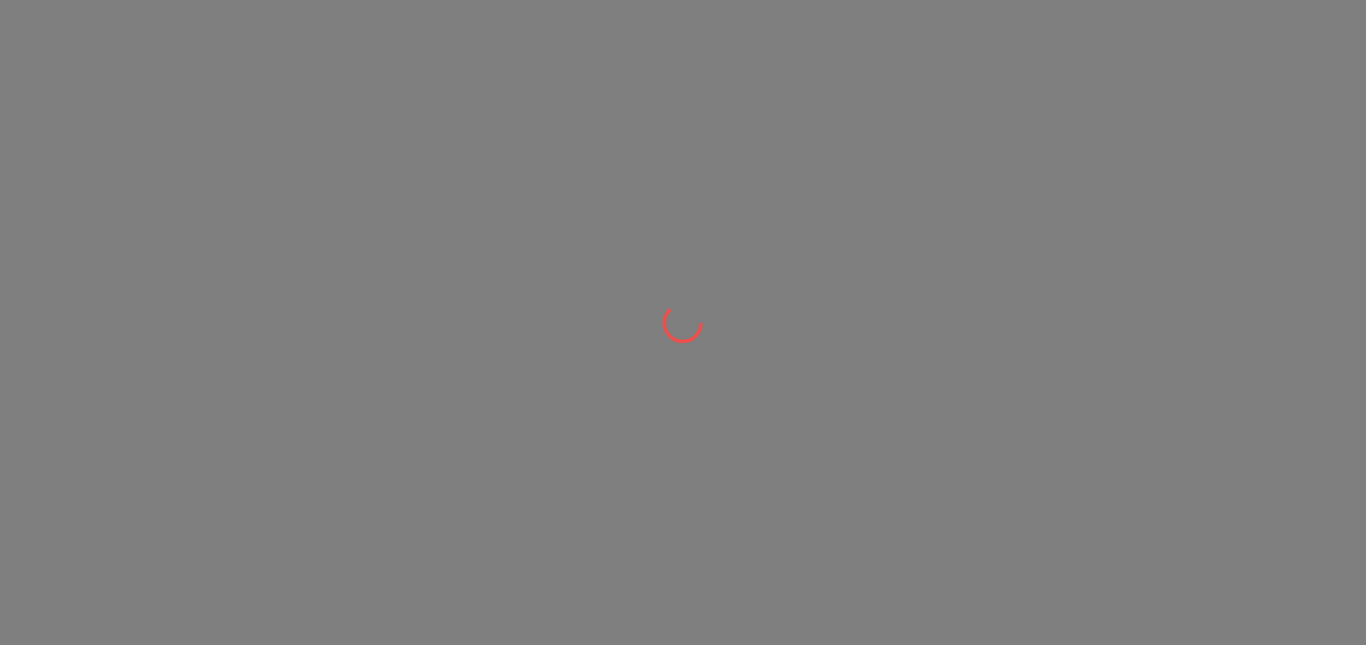 scroll, scrollTop: 0, scrollLeft: 0, axis: both 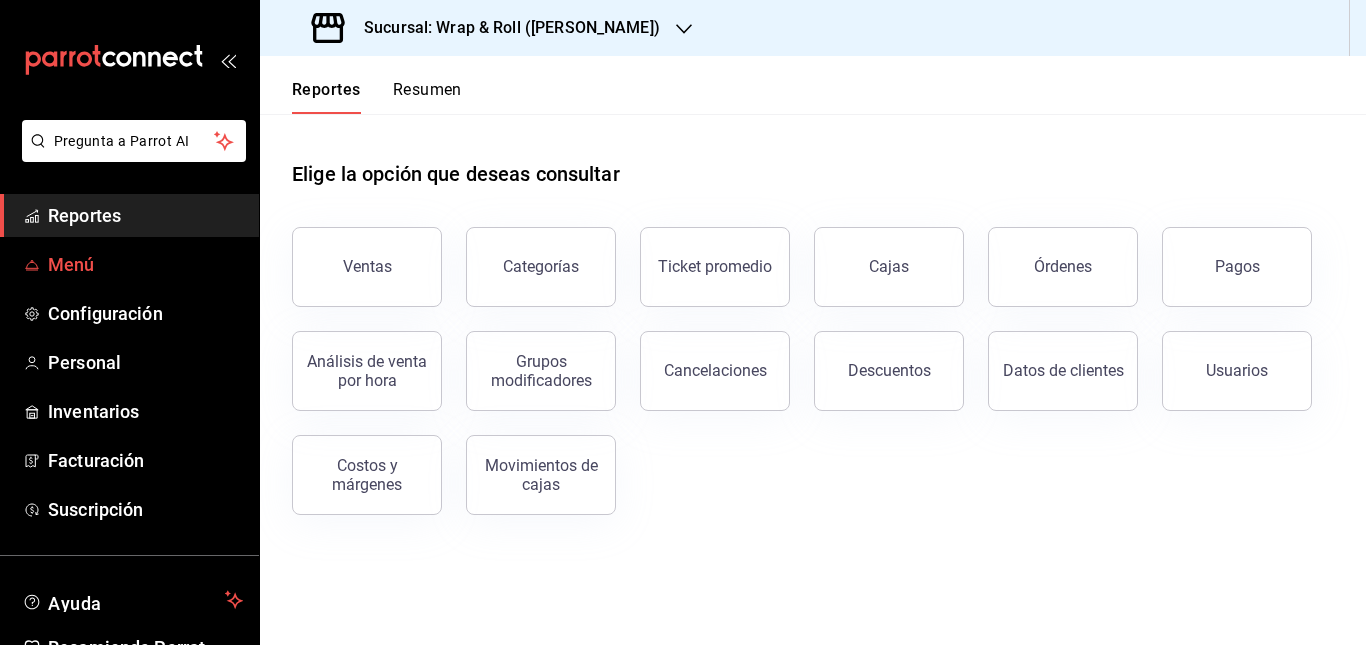 click on "Menú" at bounding box center (145, 264) 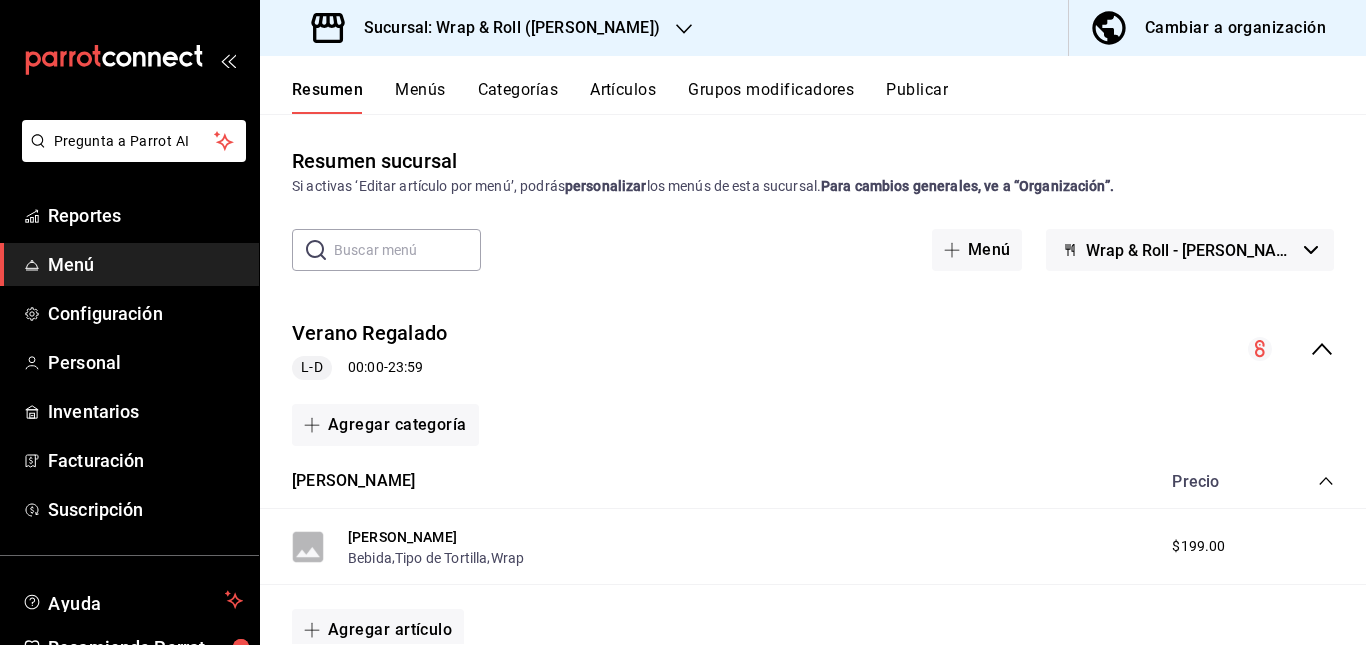 click on "Verano Regalado L-D 00:00  -  23:59" at bounding box center (813, 349) 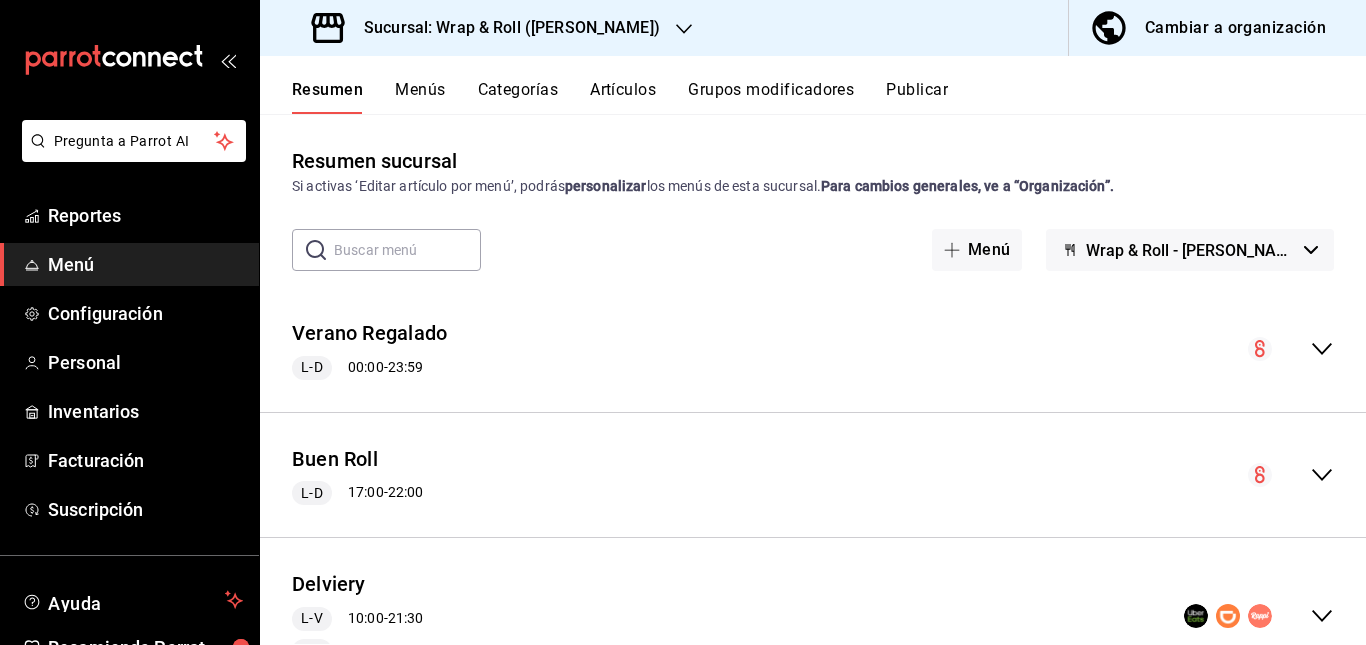scroll, scrollTop: 217, scrollLeft: 0, axis: vertical 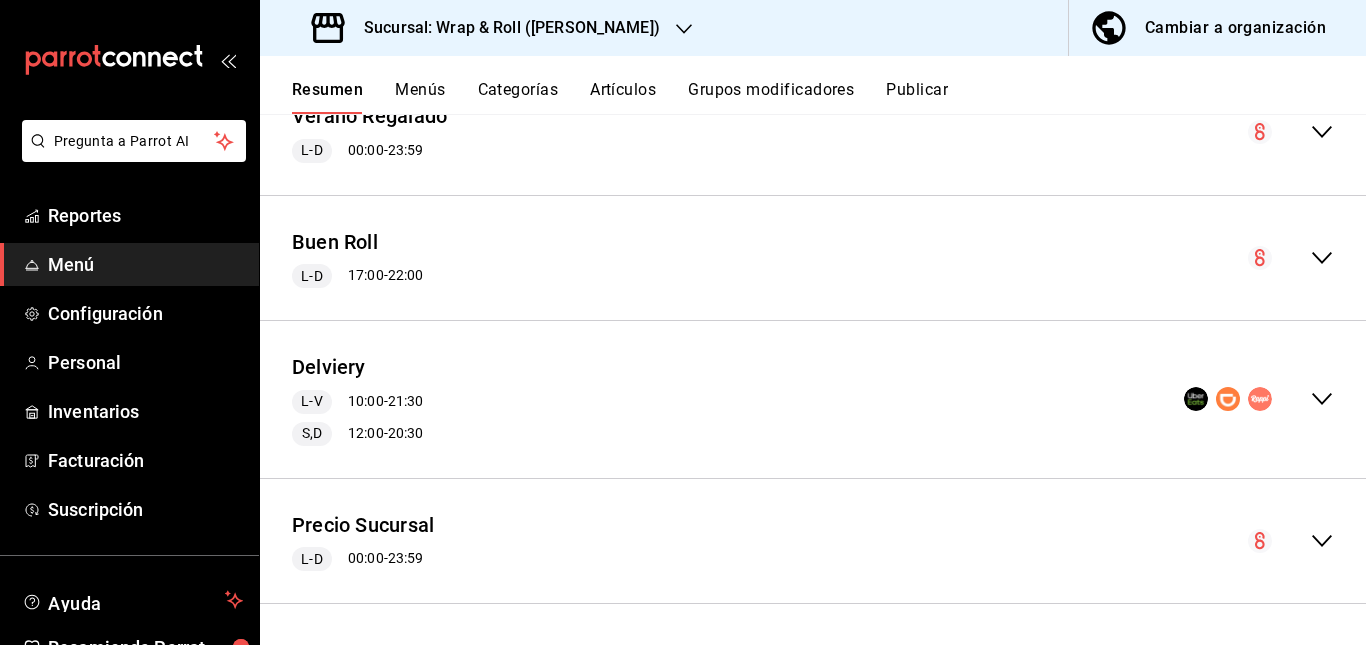 click on "Delviery L-V 10:00  -  21:30 S,D 12:00  -  20:30" at bounding box center (813, 399) 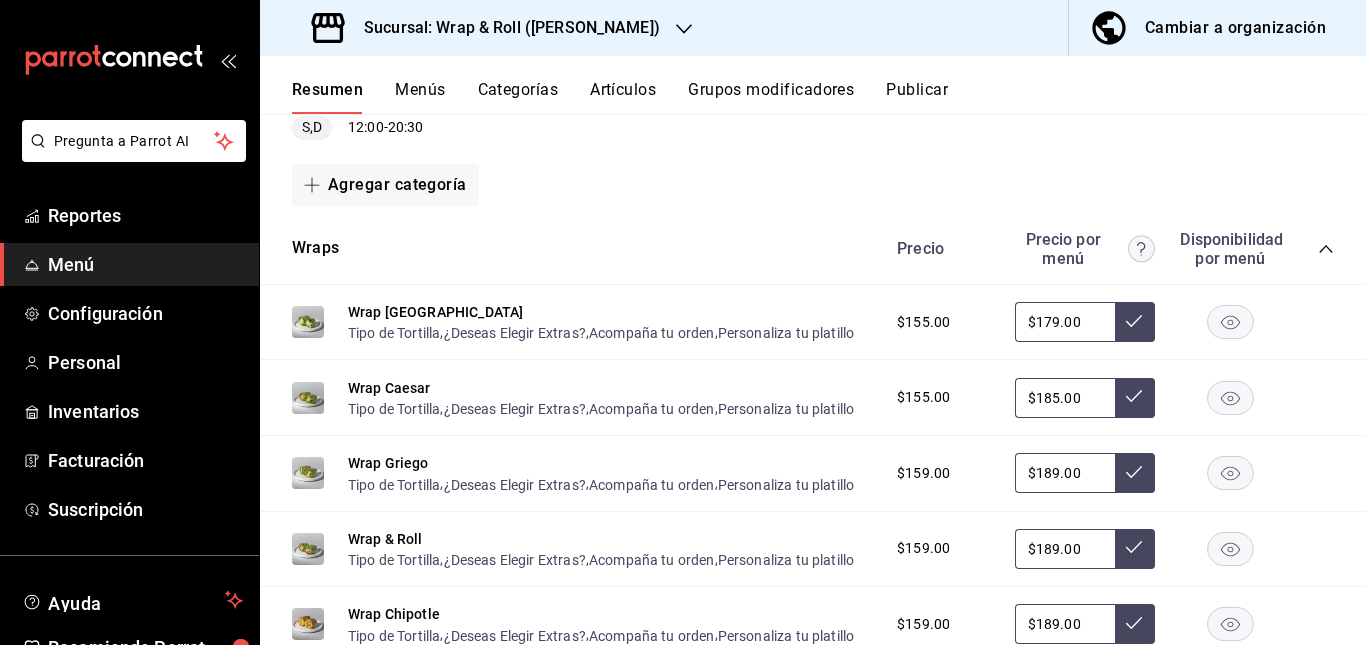 scroll, scrollTop: 547, scrollLeft: 0, axis: vertical 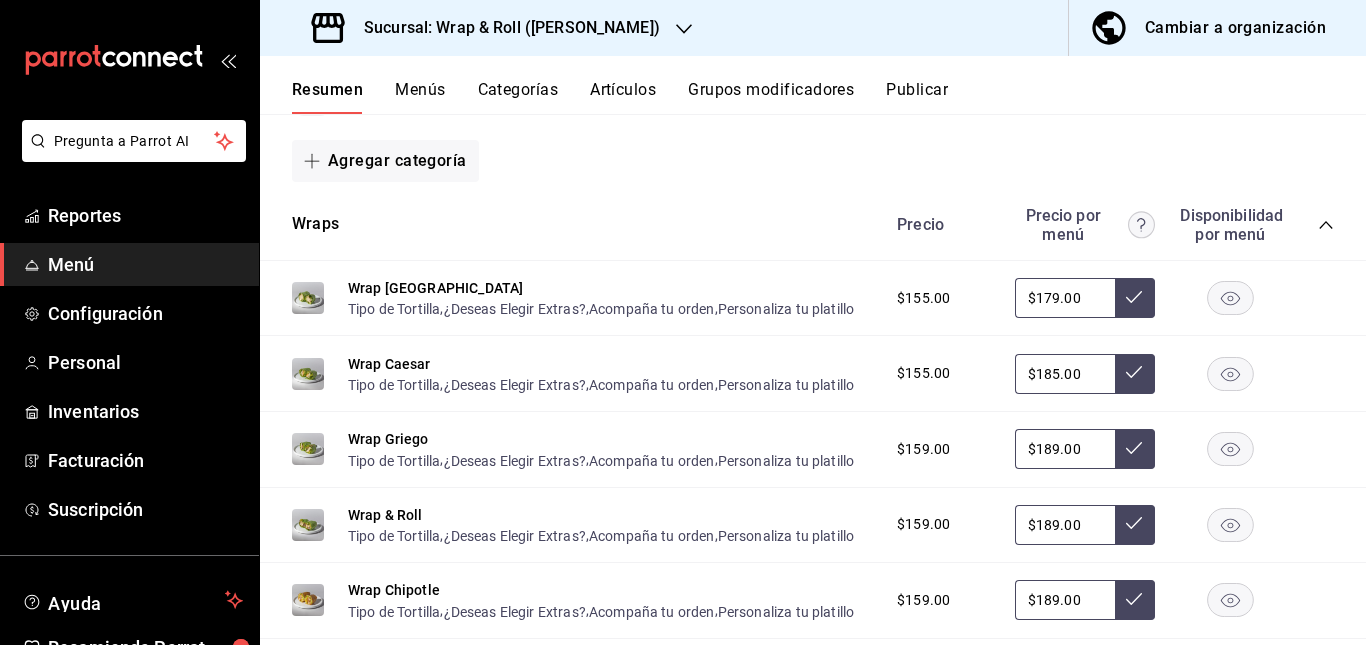 click 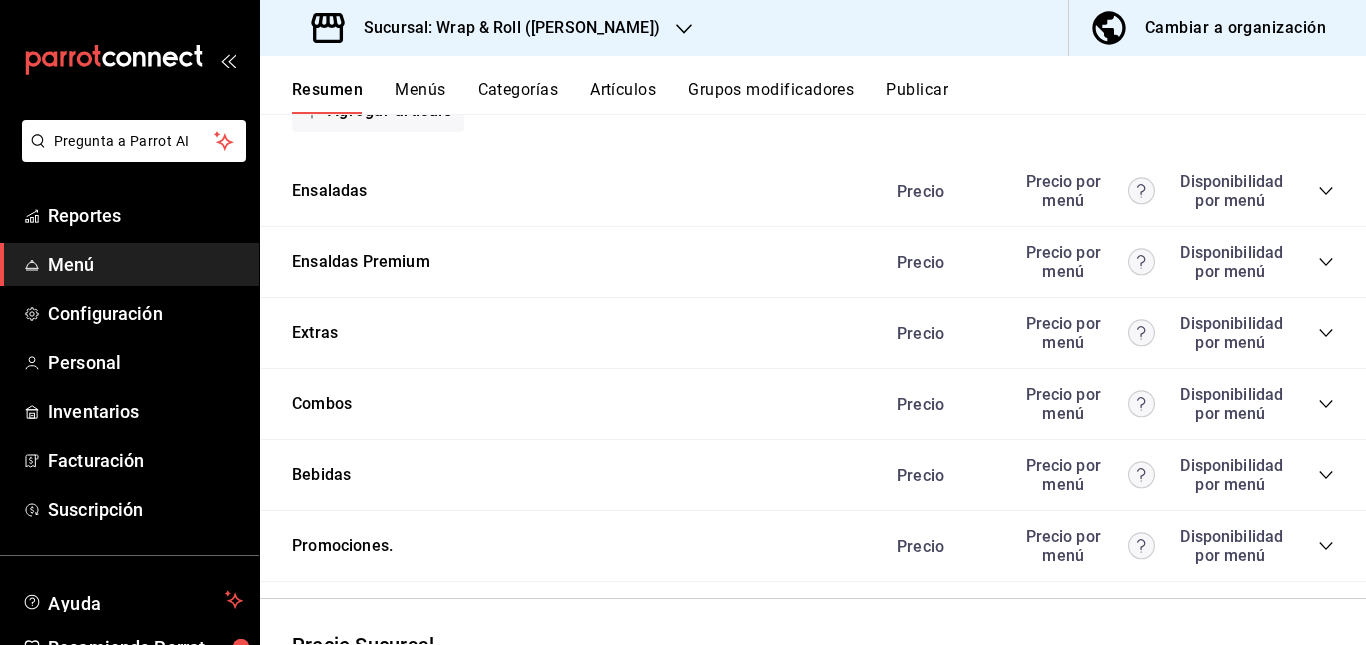 scroll, scrollTop: 1300, scrollLeft: 0, axis: vertical 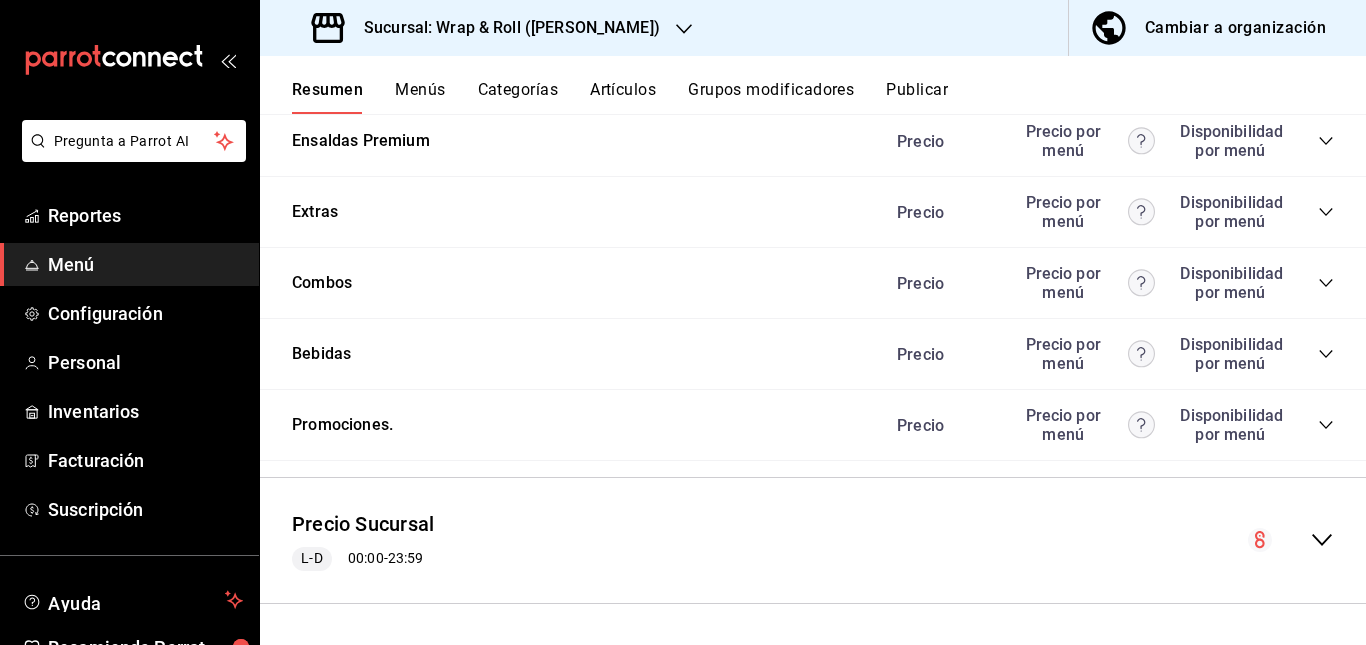 click 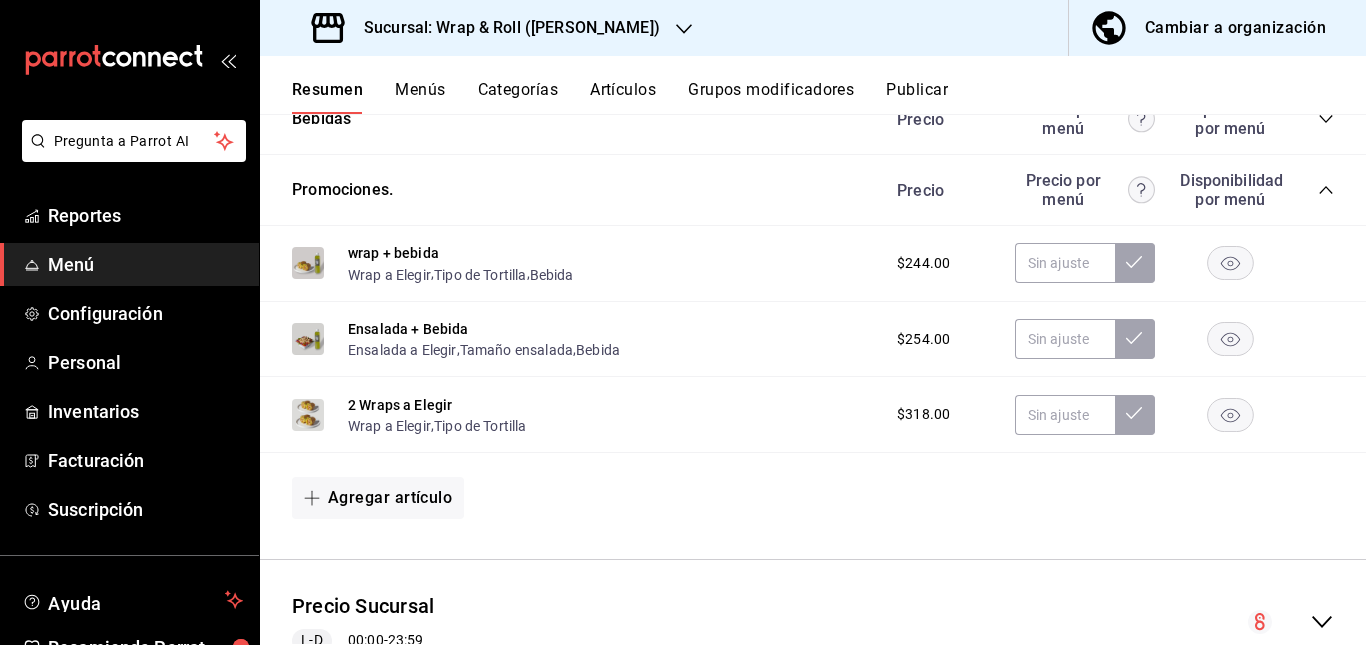 scroll, scrollTop: 1478, scrollLeft: 0, axis: vertical 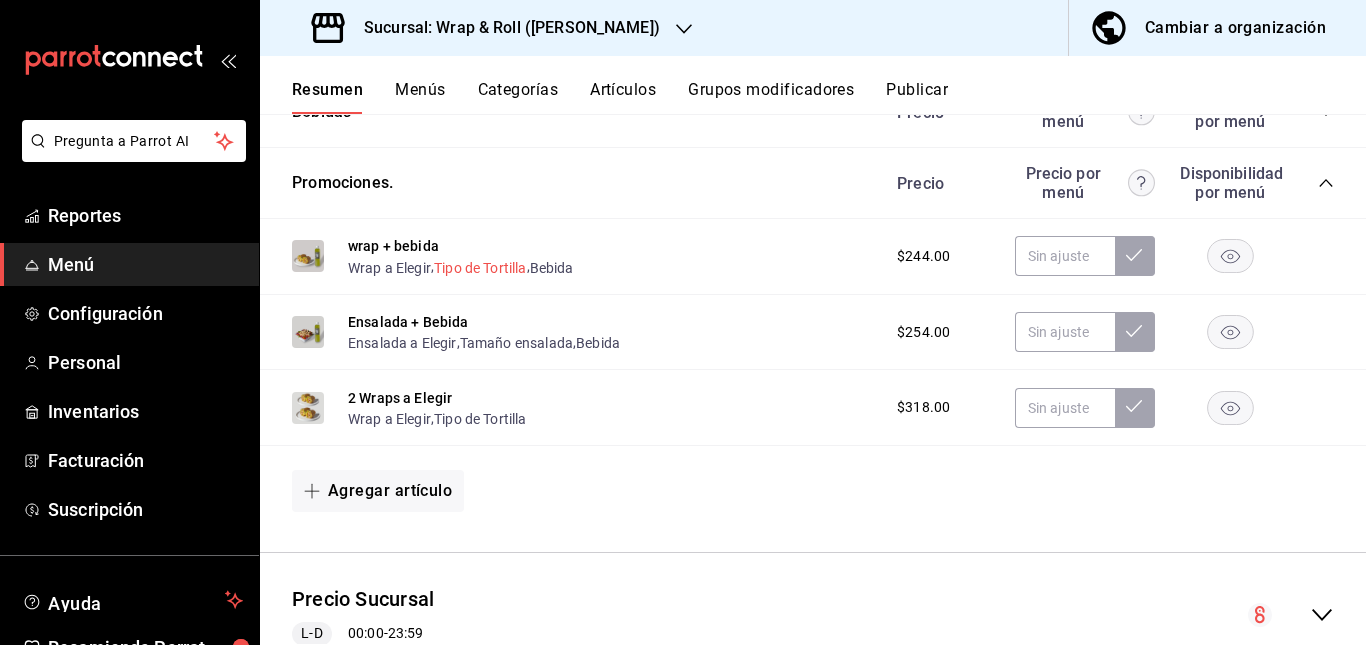 click on "Tipo de Tortilla" at bounding box center [480, 268] 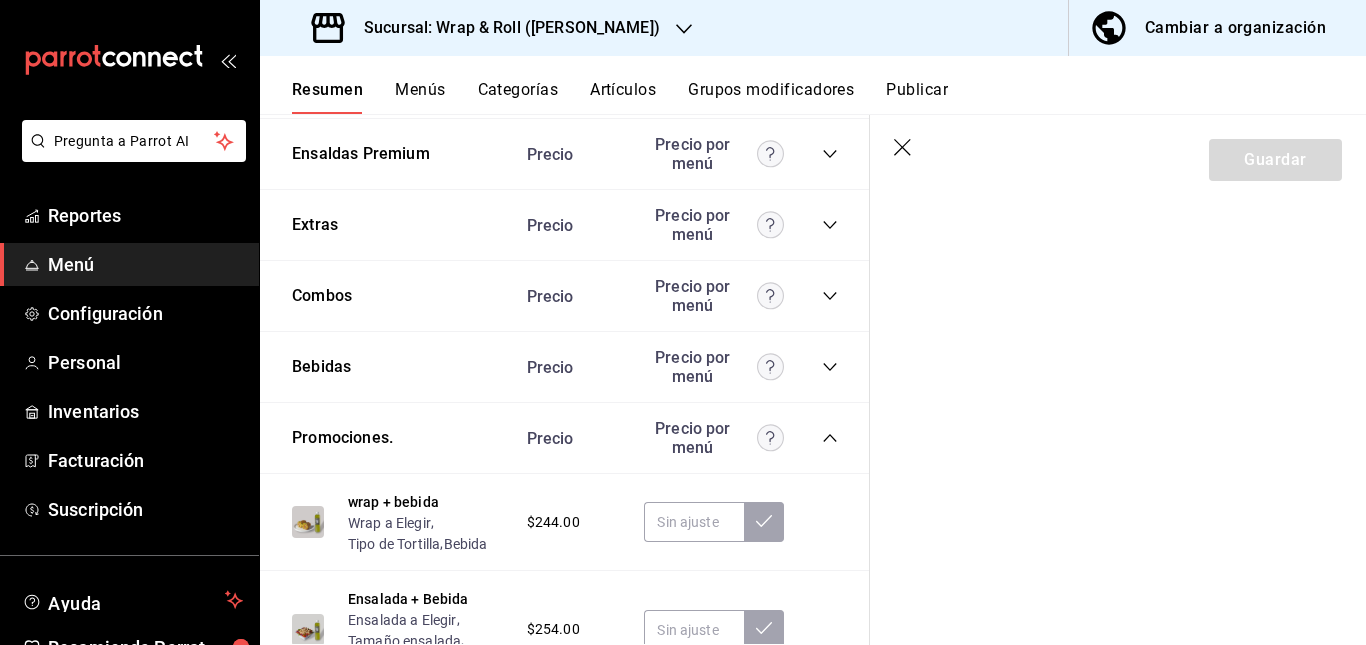 scroll, scrollTop: 1414, scrollLeft: 0, axis: vertical 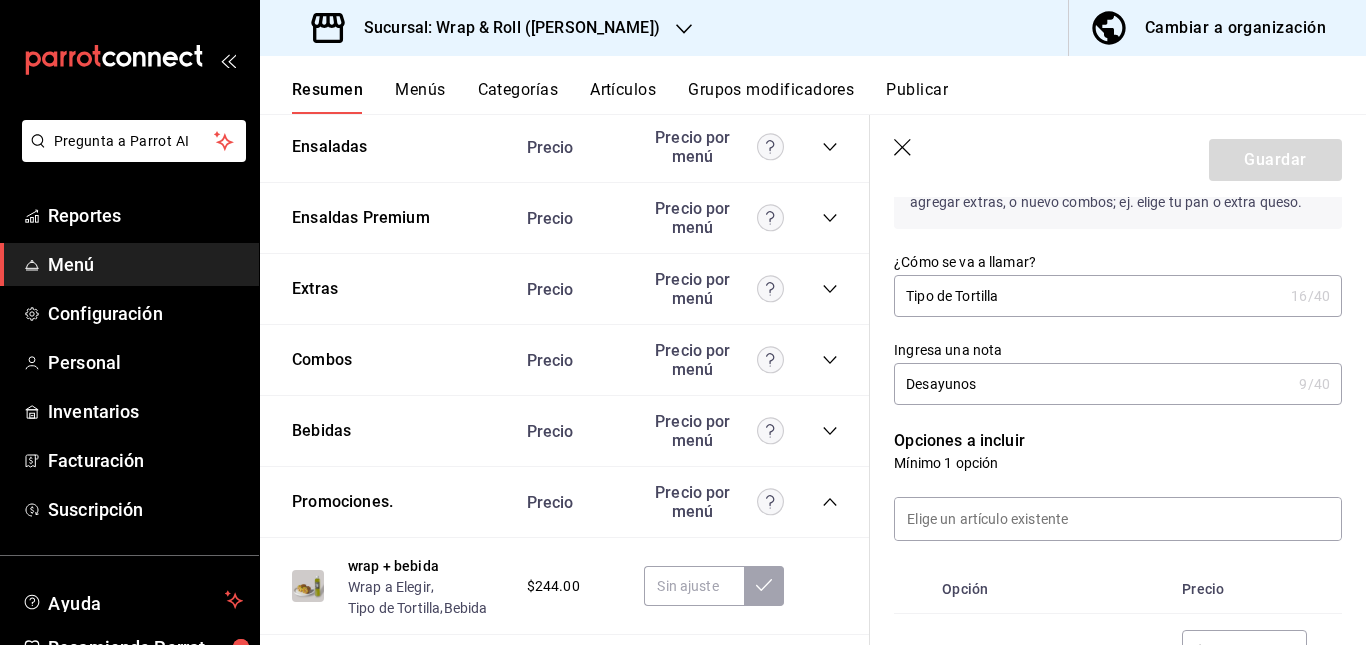 click 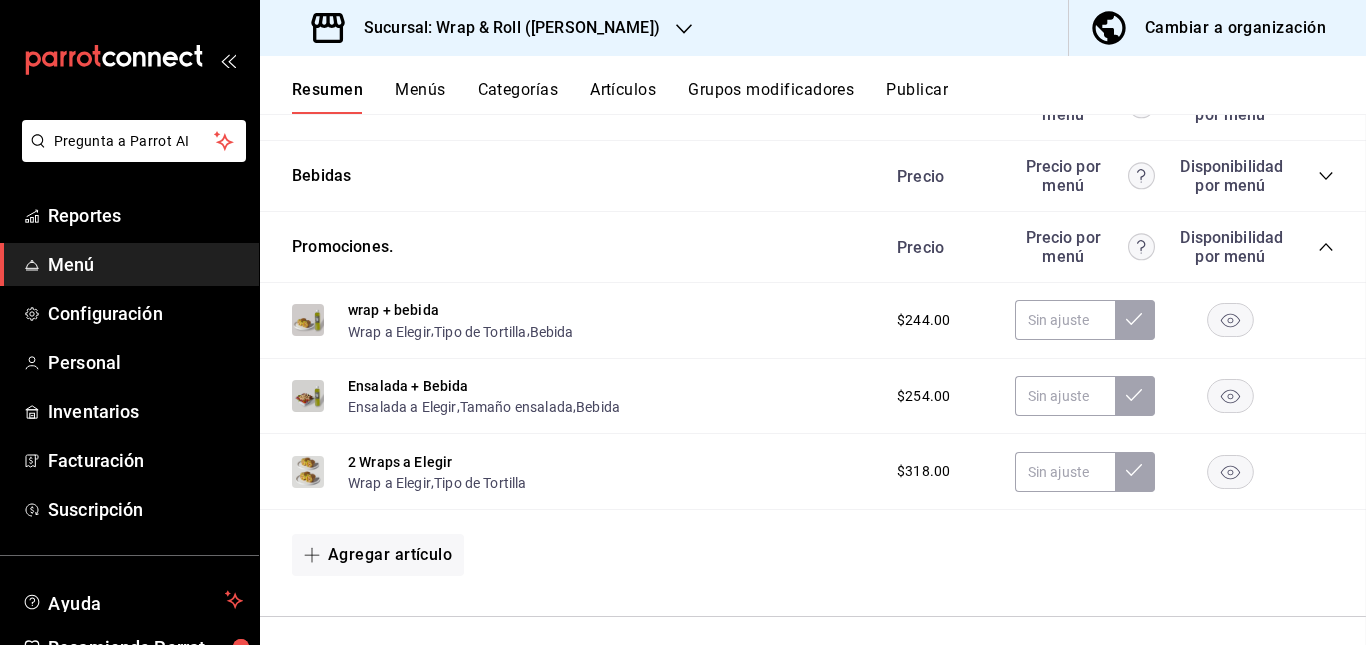 scroll, scrollTop: 0, scrollLeft: 0, axis: both 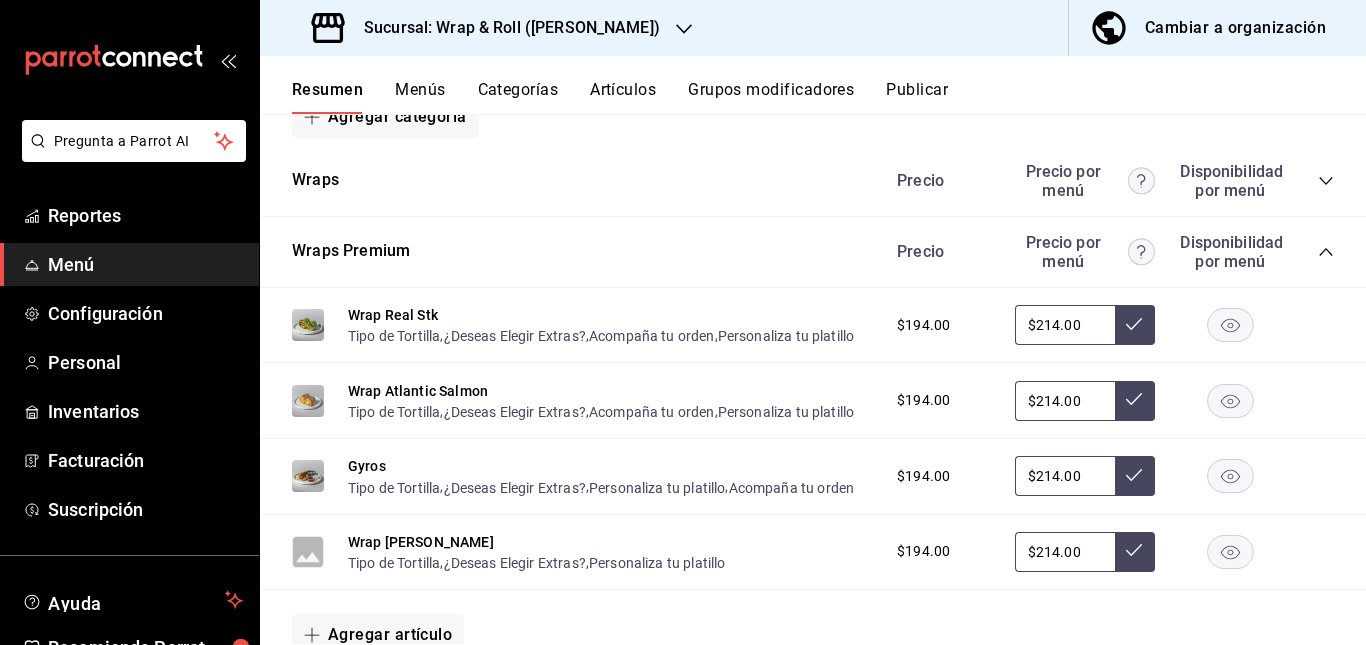 click 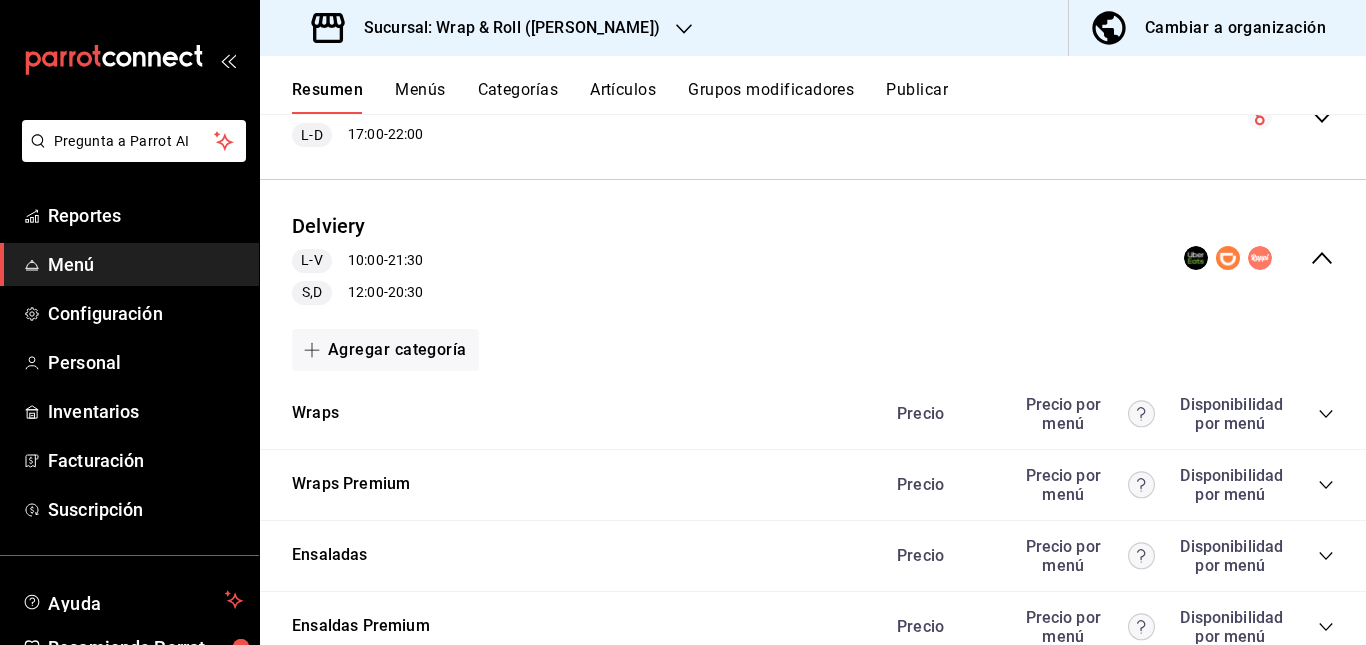 scroll, scrollTop: 374, scrollLeft: 0, axis: vertical 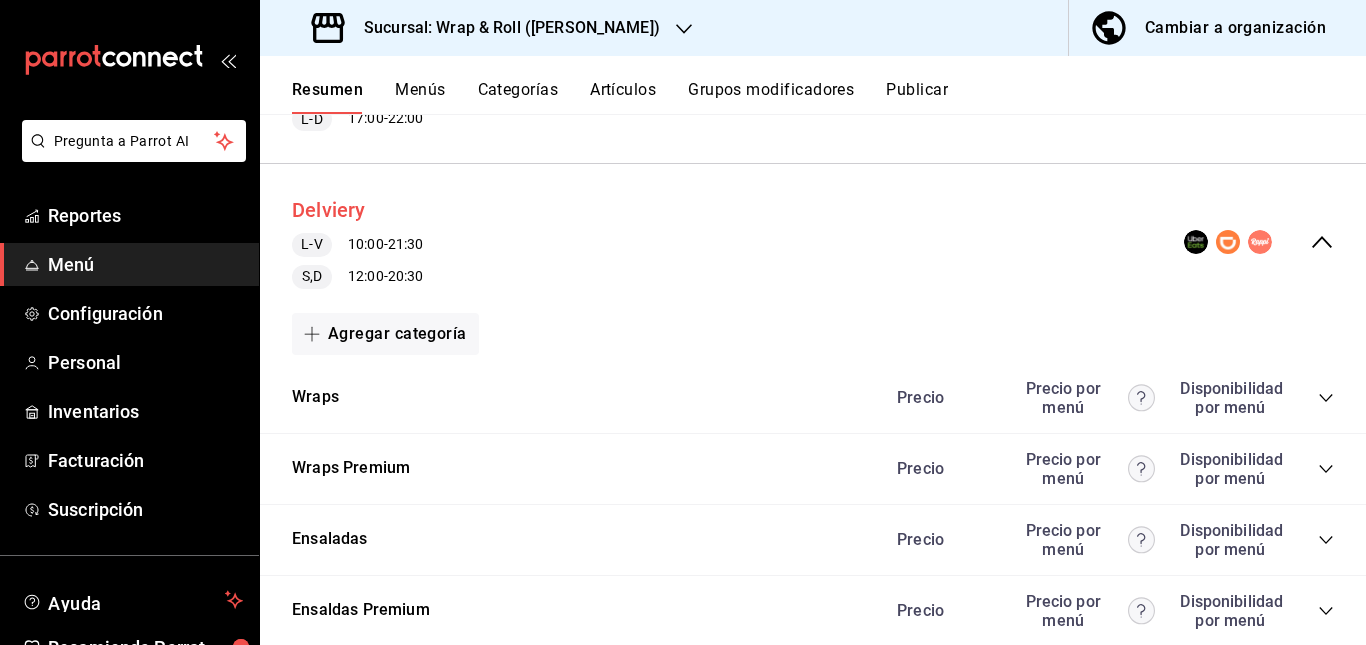 click on "Delviery" at bounding box center (329, 210) 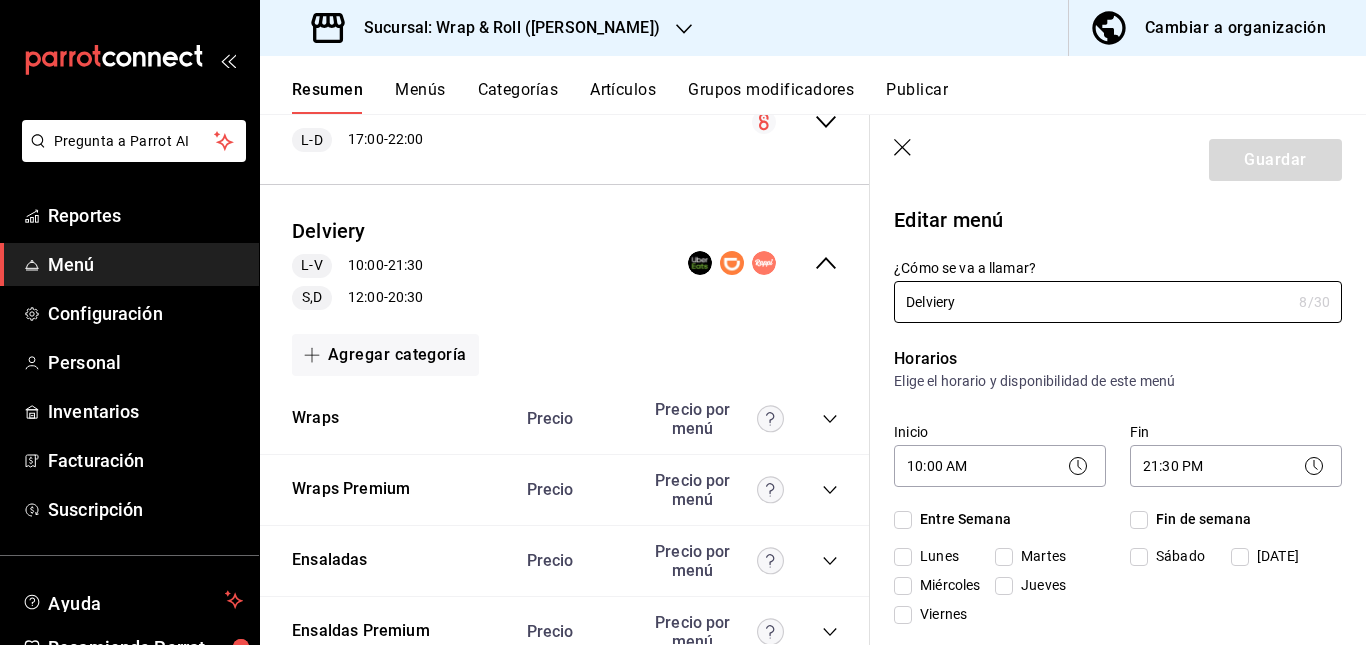 checkbox on "true" 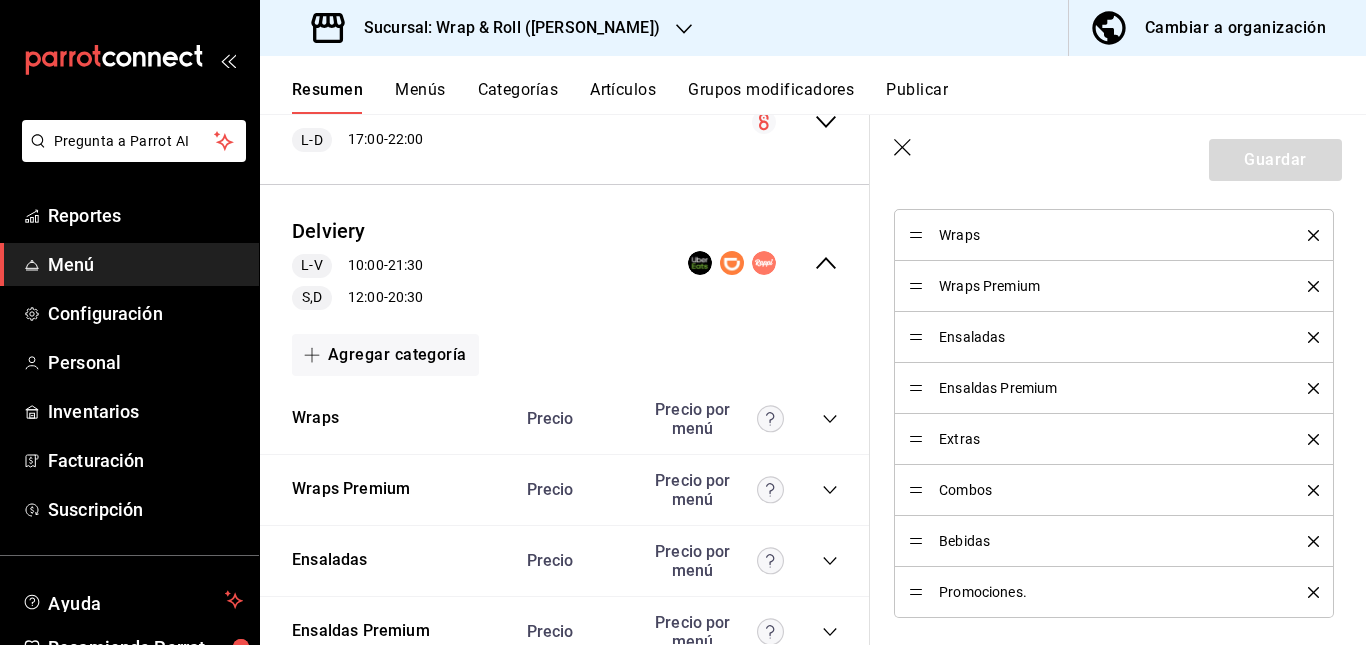 scroll, scrollTop: 960, scrollLeft: 0, axis: vertical 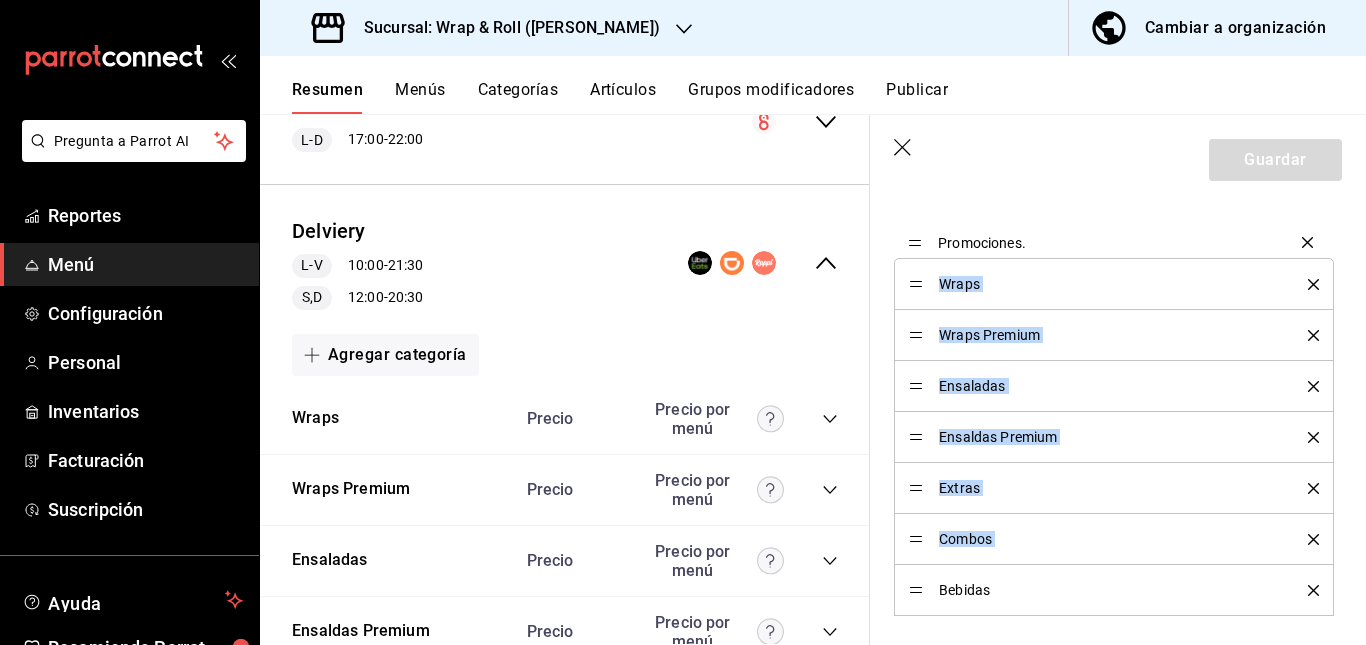 drag, startPoint x: 911, startPoint y: 591, endPoint x: 914, endPoint y: 243, distance: 348.01294 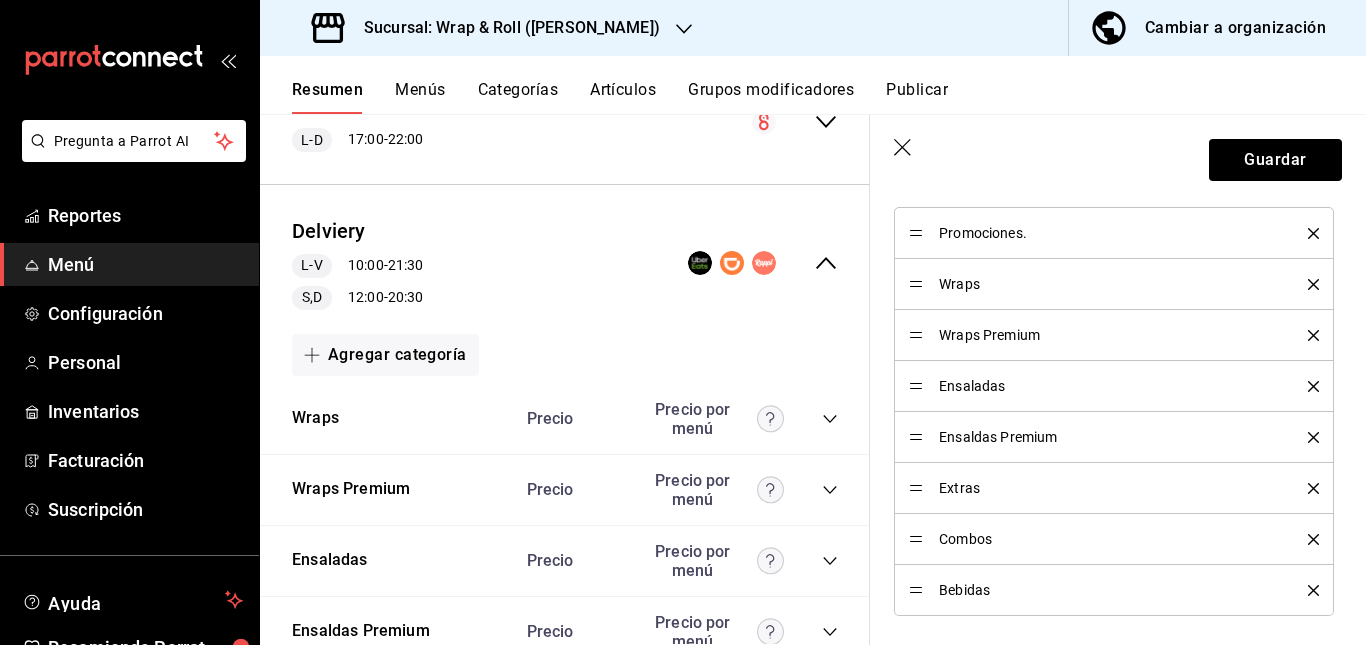 click on "Categorías Selecciona una categoría existente Promociones. Wraps Wraps Premium Ensaladas Ensaldas Premium Extras Combos Bebidas" at bounding box center (1106, 366) 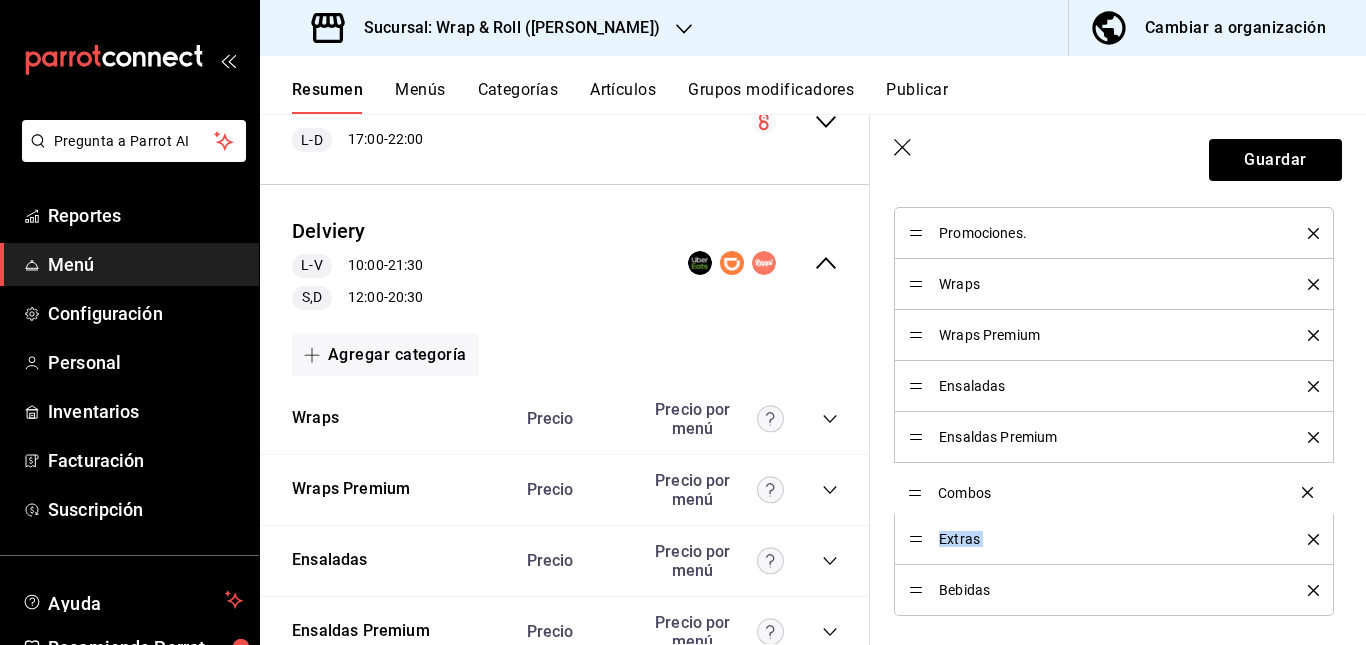drag, startPoint x: 913, startPoint y: 543, endPoint x: 910, endPoint y: 492, distance: 51.088158 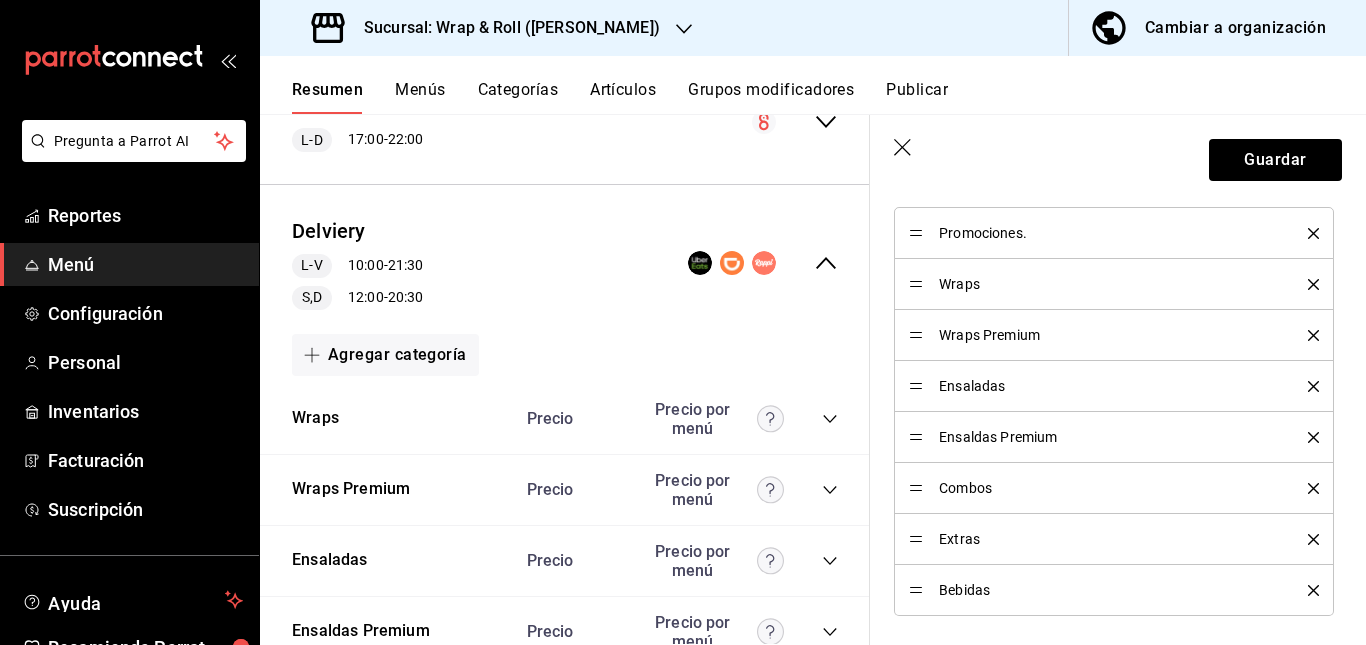 click on "Categorías Selecciona una categoría existente Promociones. Wraps Wraps Premium Ensaladas Ensaldas Premium Combos Extras Bebidas" at bounding box center (1106, 366) 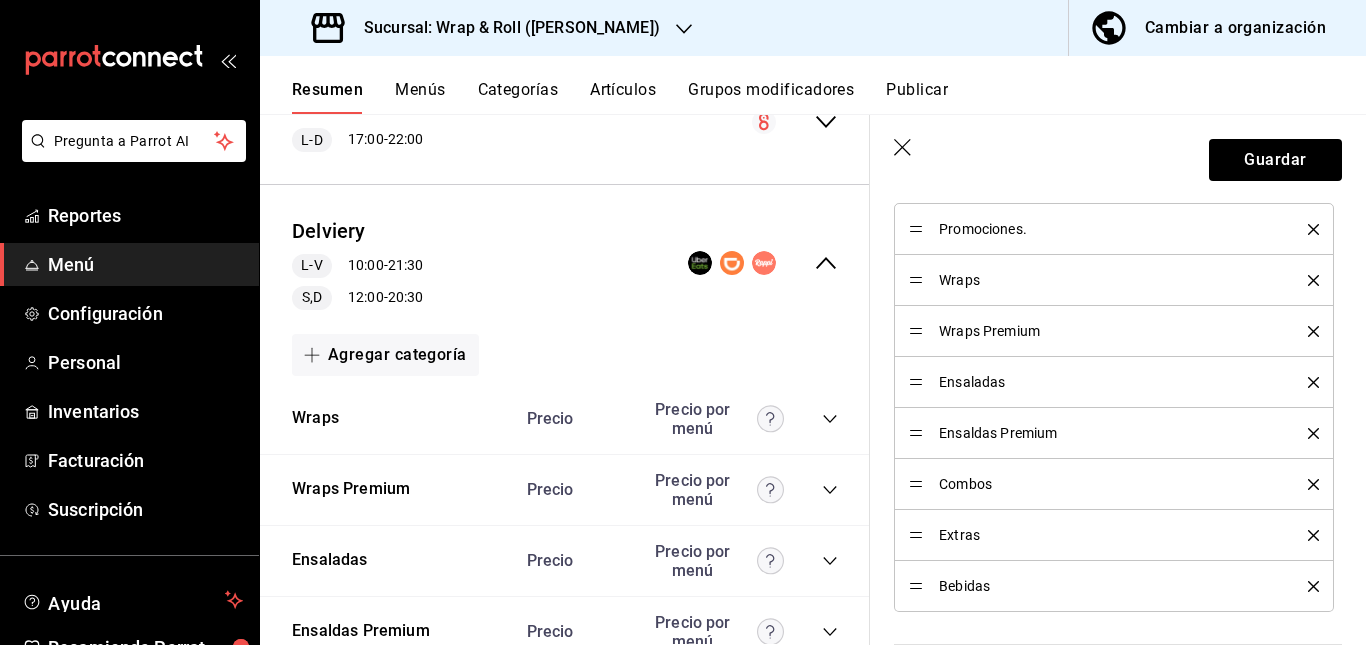 scroll, scrollTop: 963, scrollLeft: 0, axis: vertical 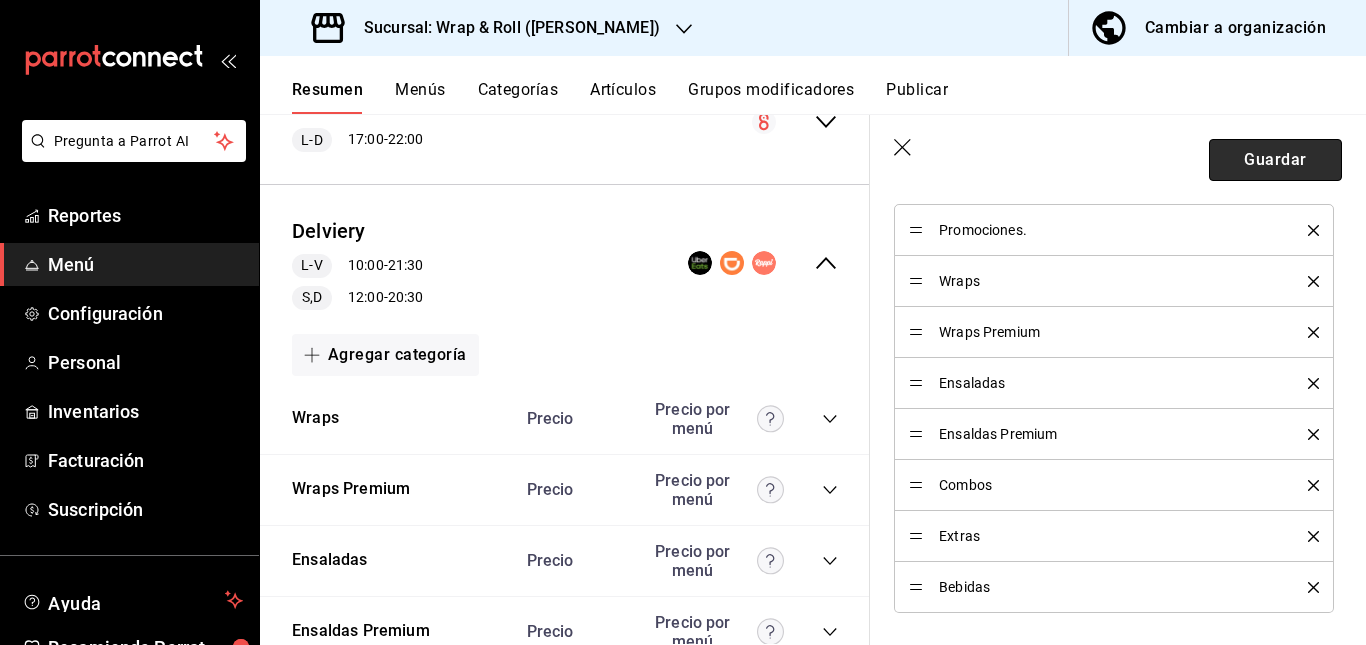 click on "Guardar" at bounding box center [1275, 160] 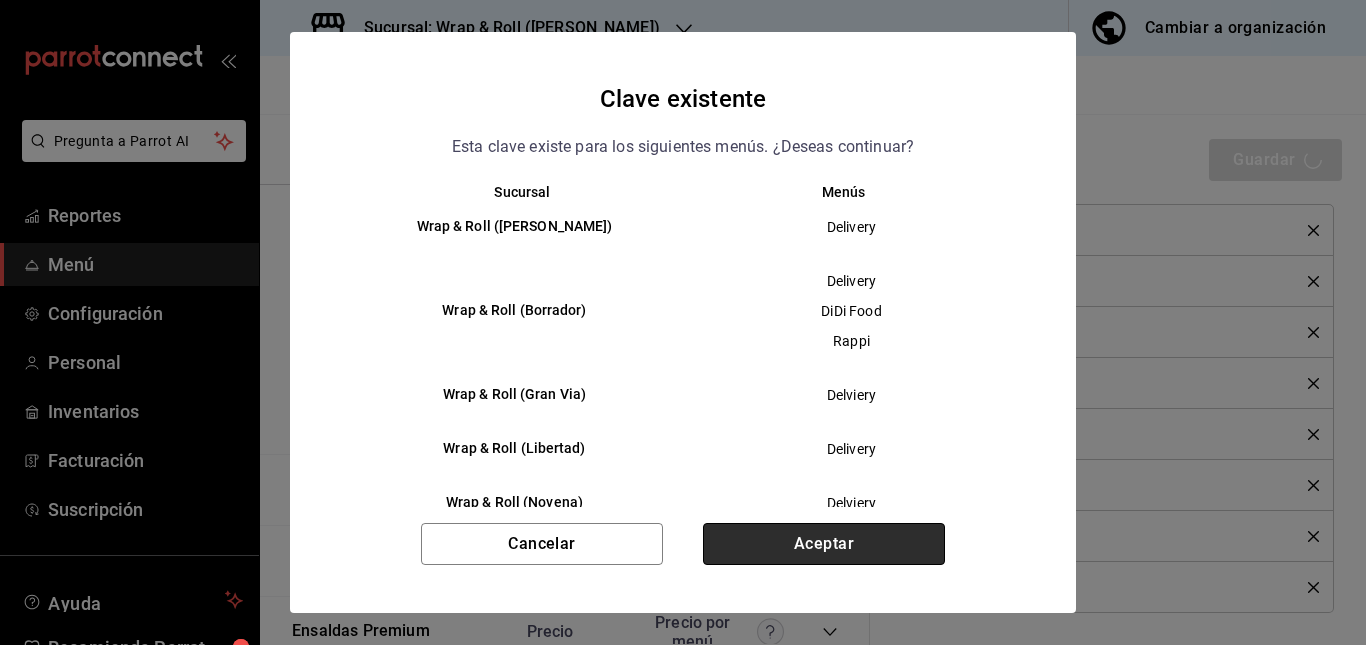 click on "Aceptar" at bounding box center (824, 544) 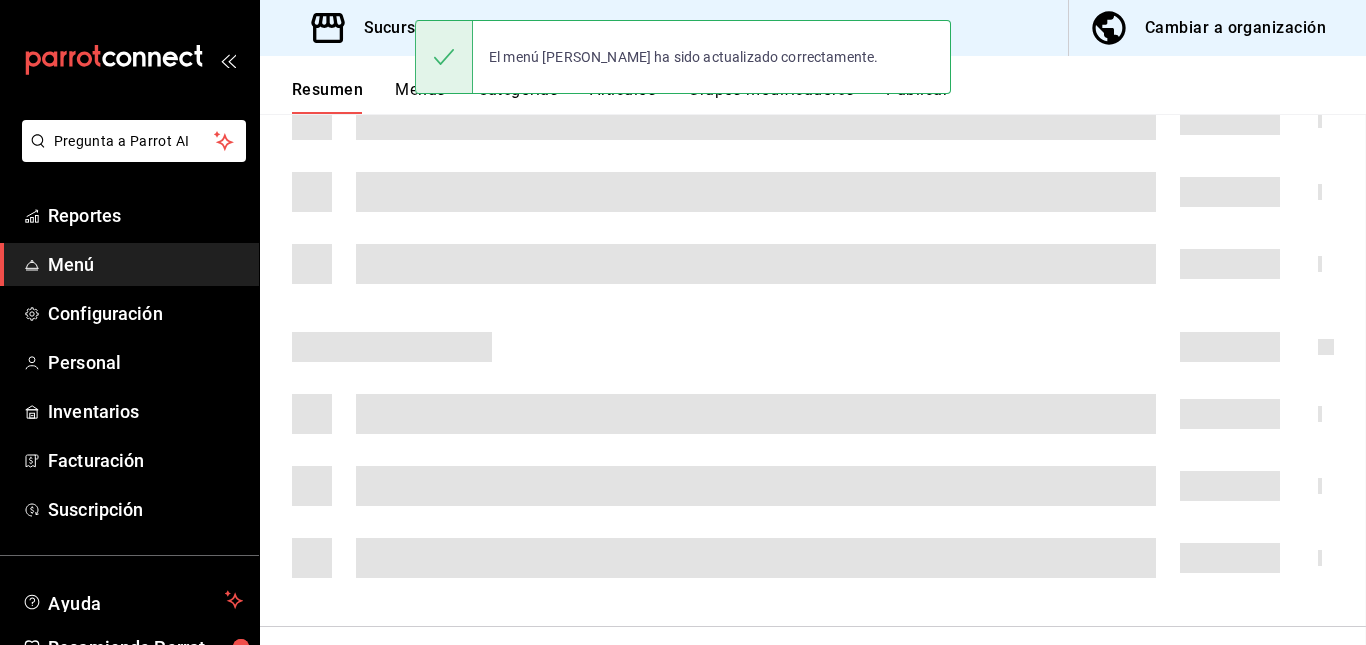 scroll, scrollTop: 0, scrollLeft: 0, axis: both 